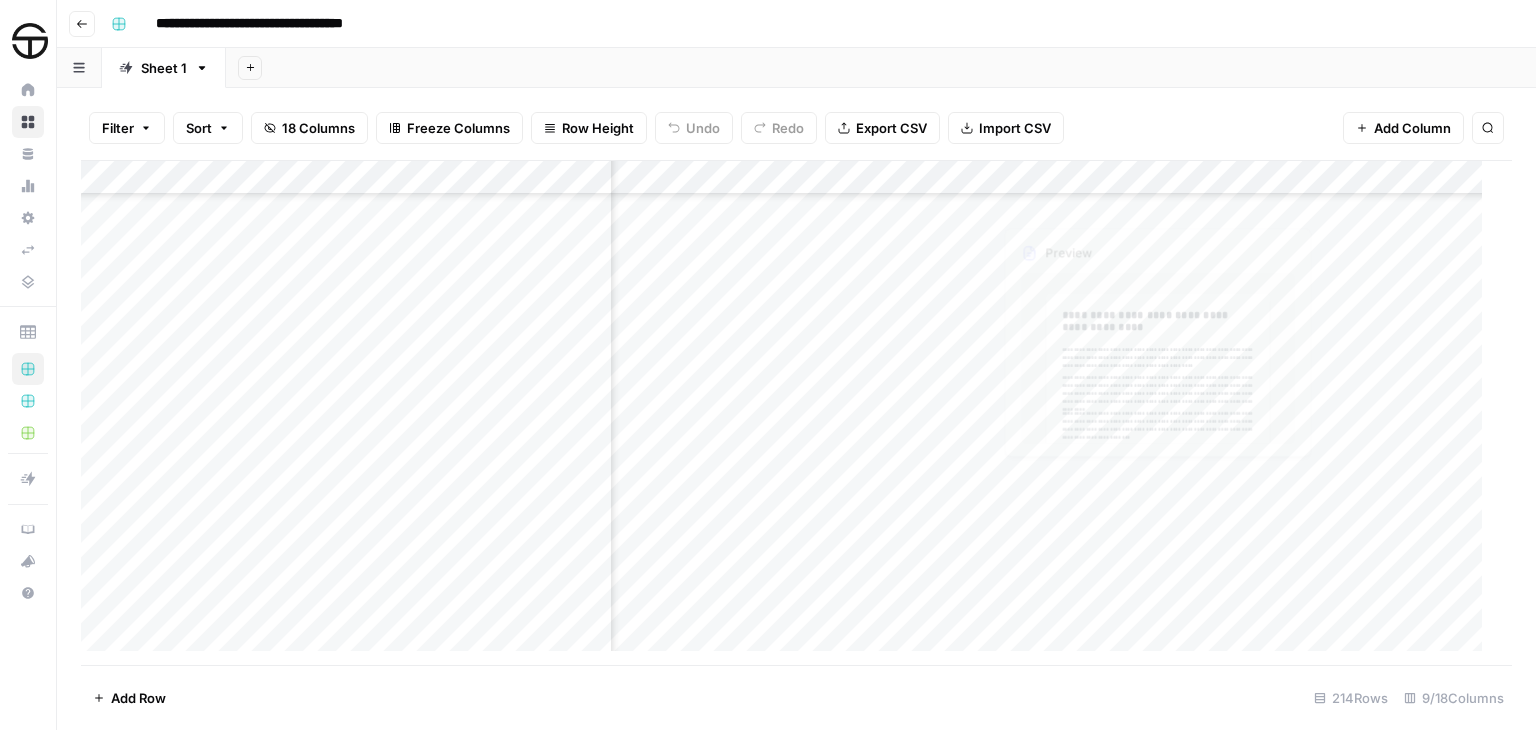 scroll, scrollTop: 0, scrollLeft: 0, axis: both 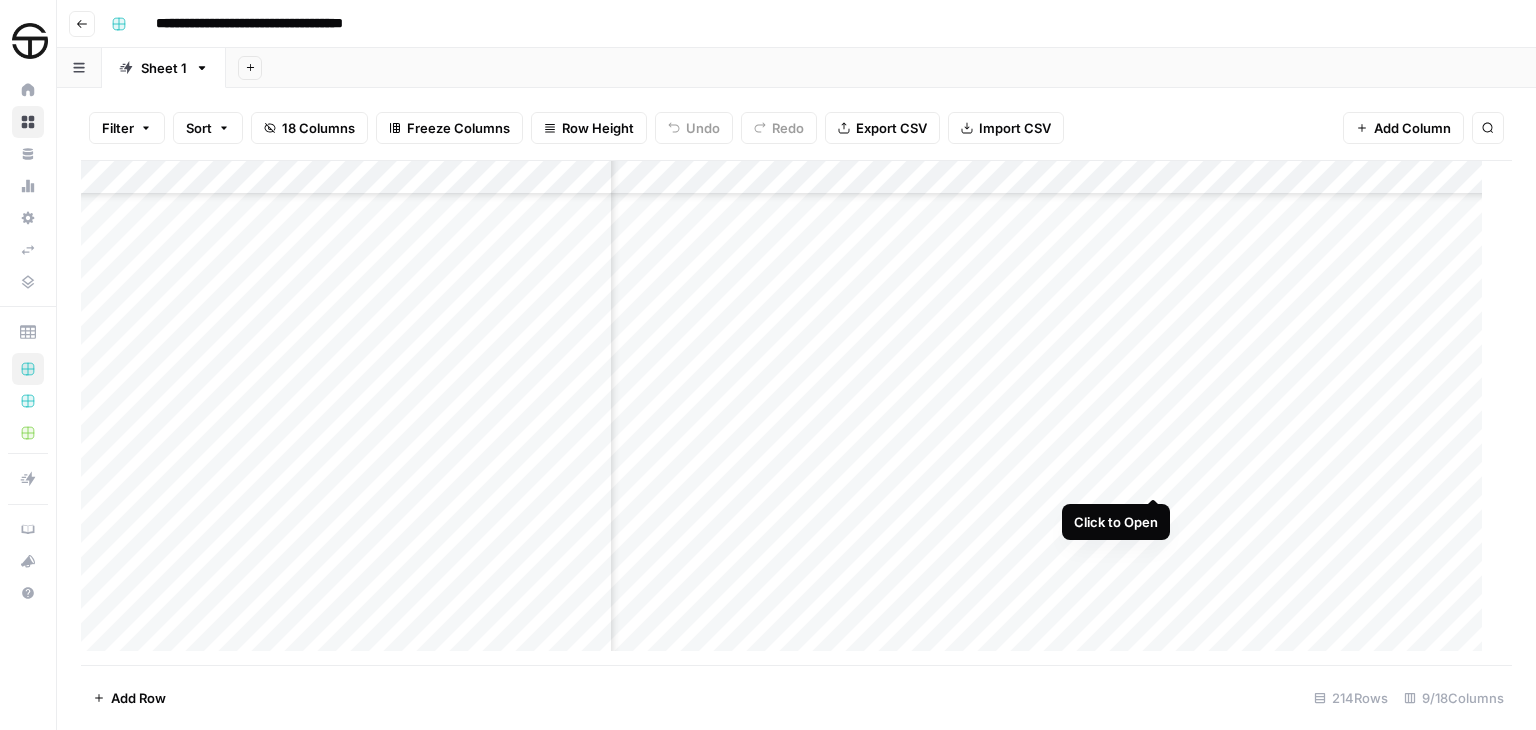 click on "Add Column" at bounding box center [789, 413] 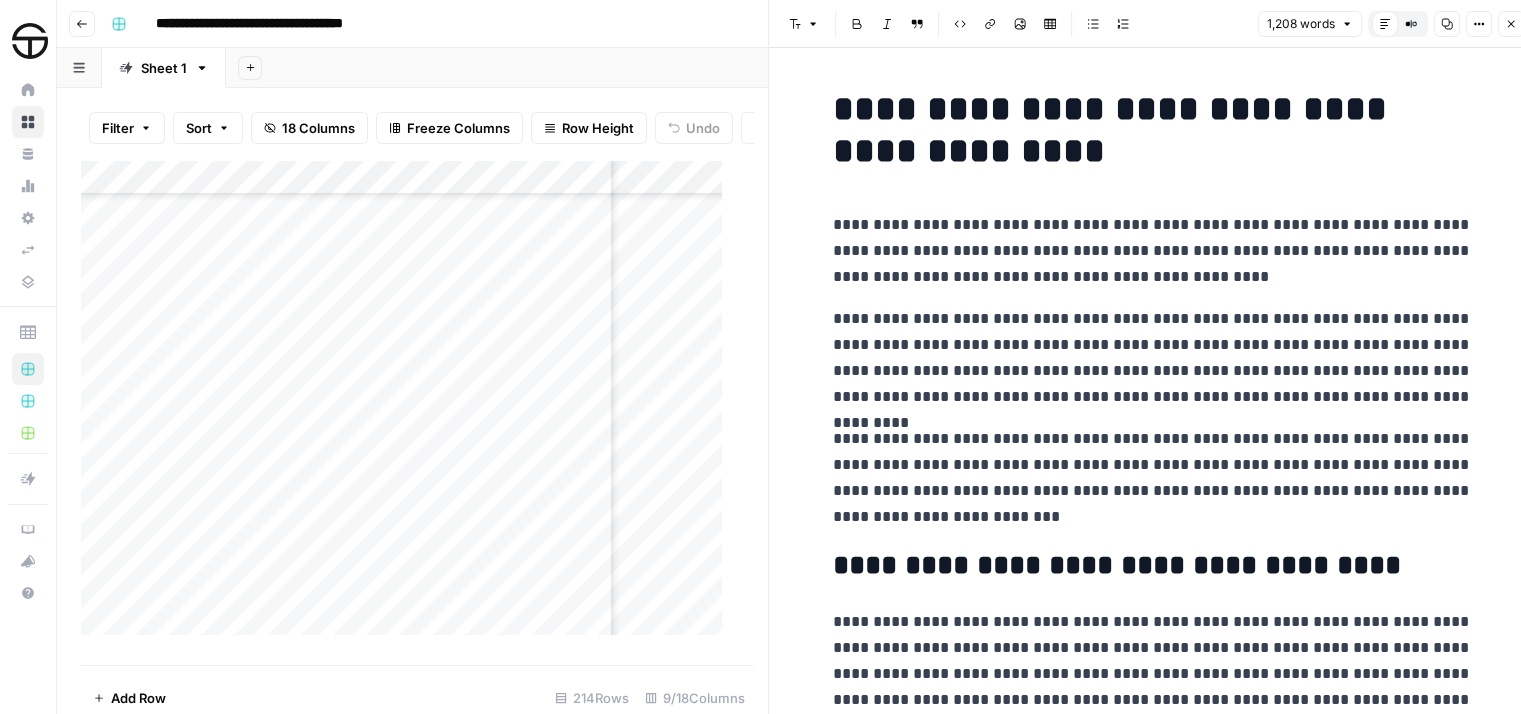 click on "**********" at bounding box center [1153, 251] 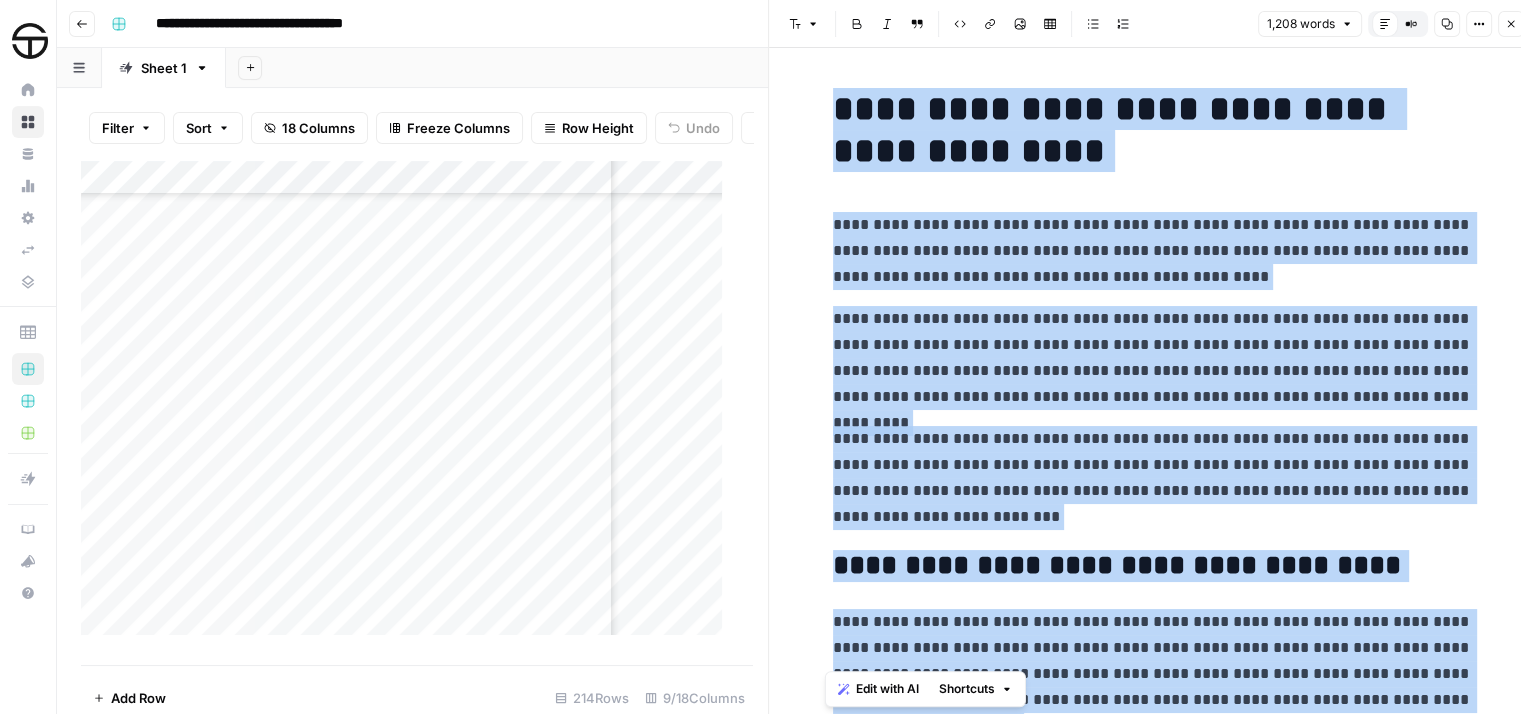 copy on "**********" 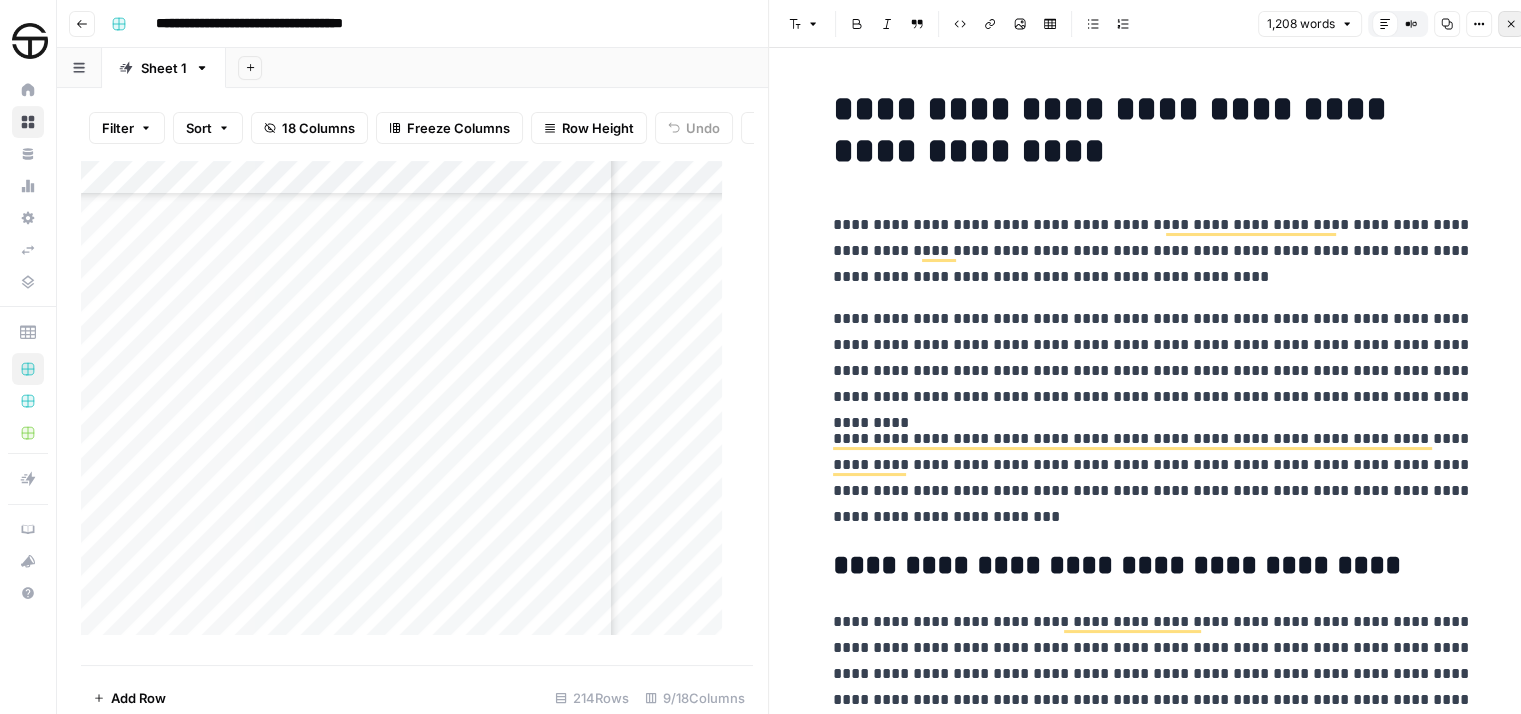 click 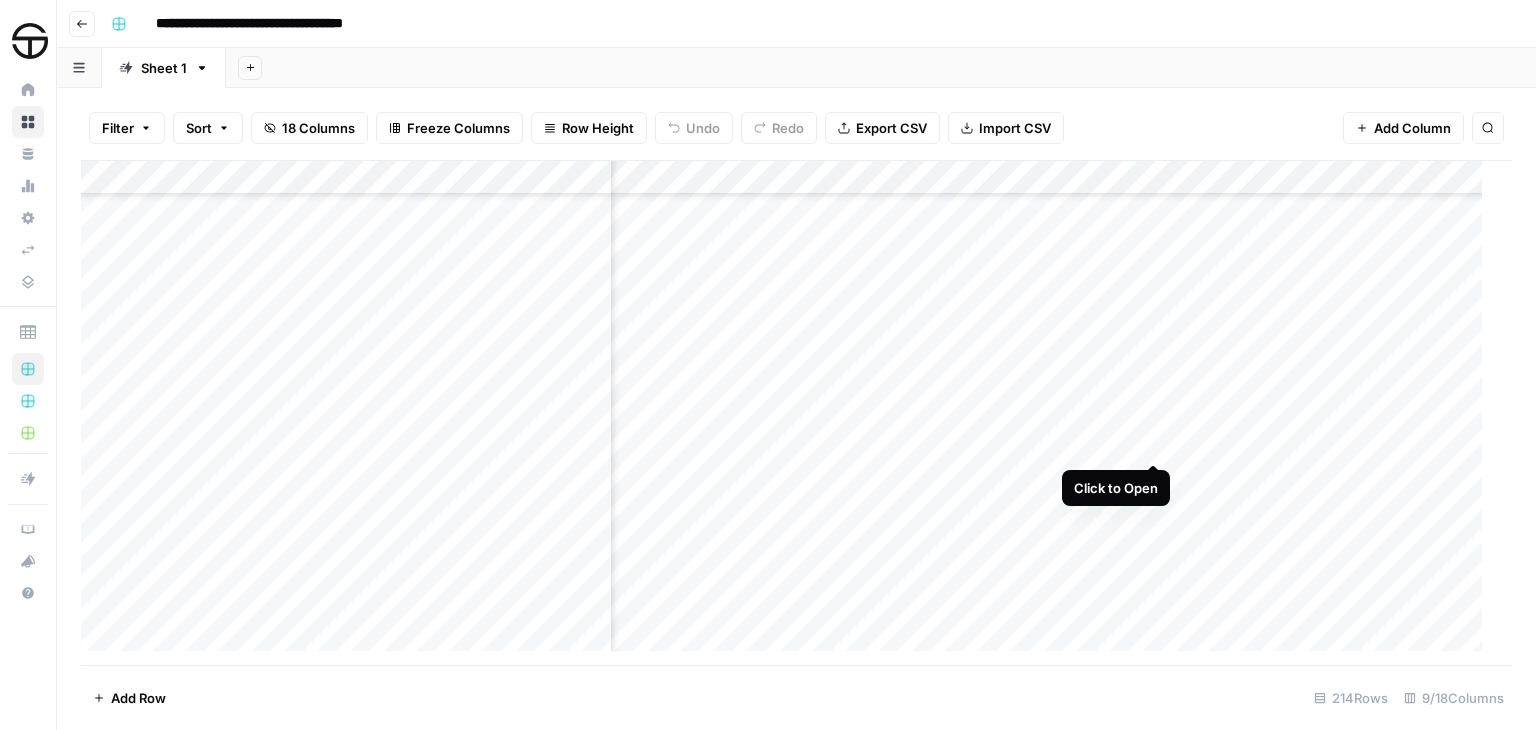 click on "Add Column" at bounding box center (789, 413) 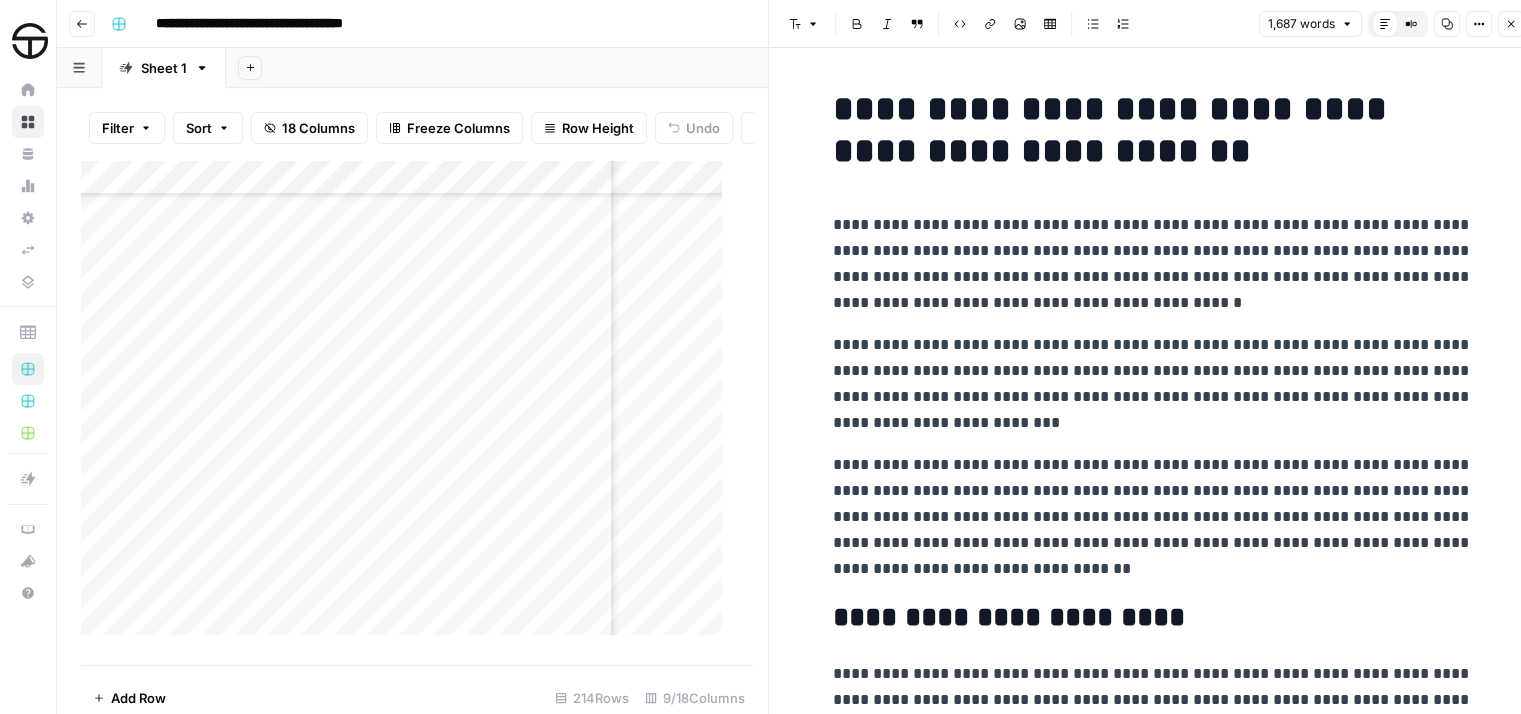 click on "**********" at bounding box center (1153, 2545) 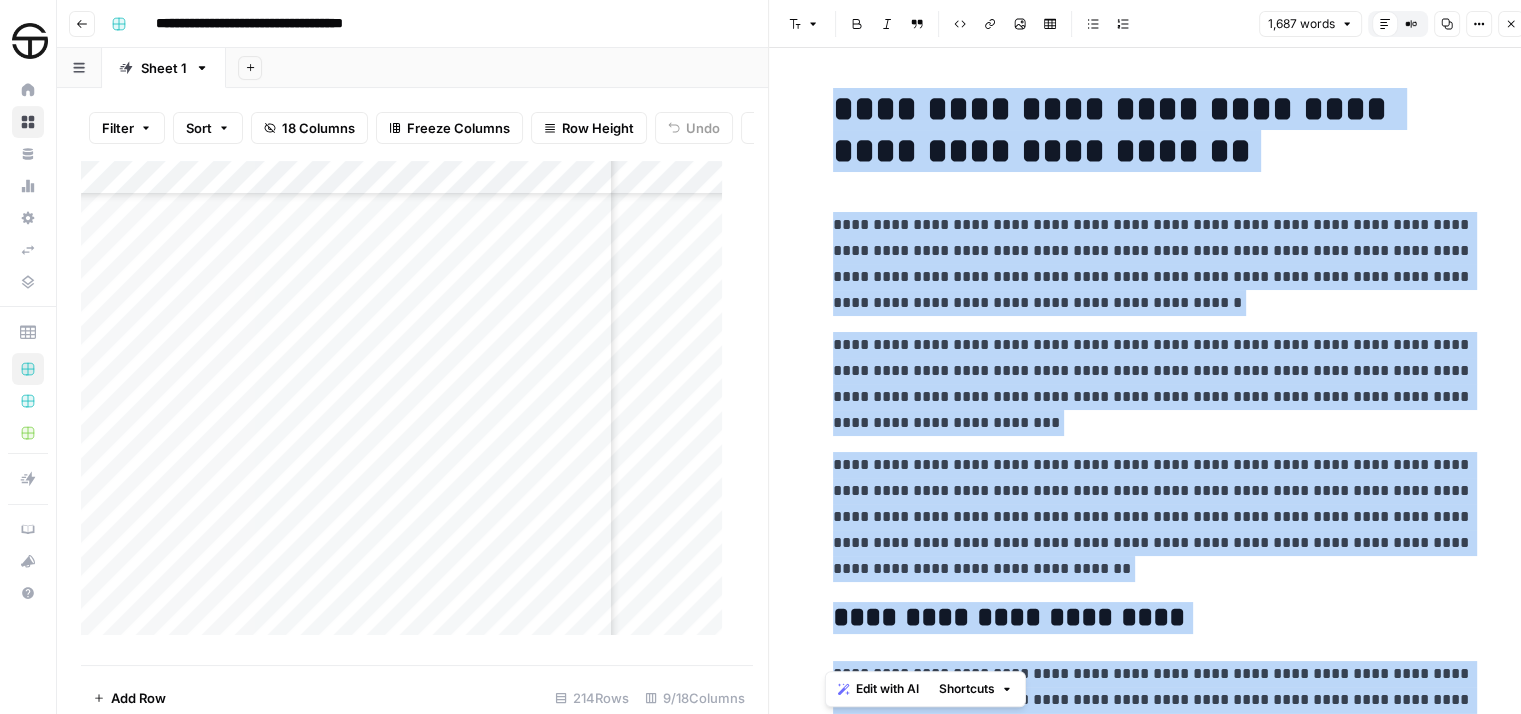 copy on "**********" 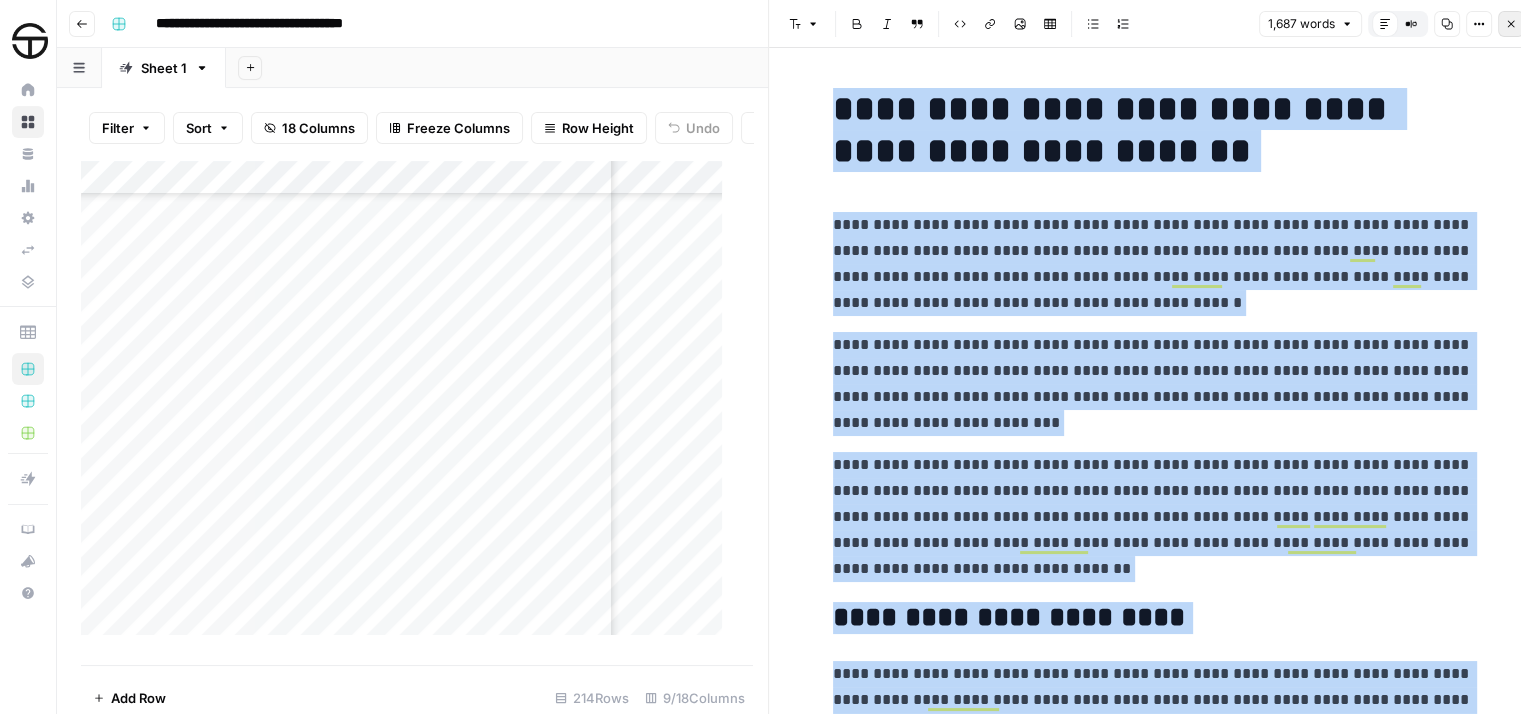 click 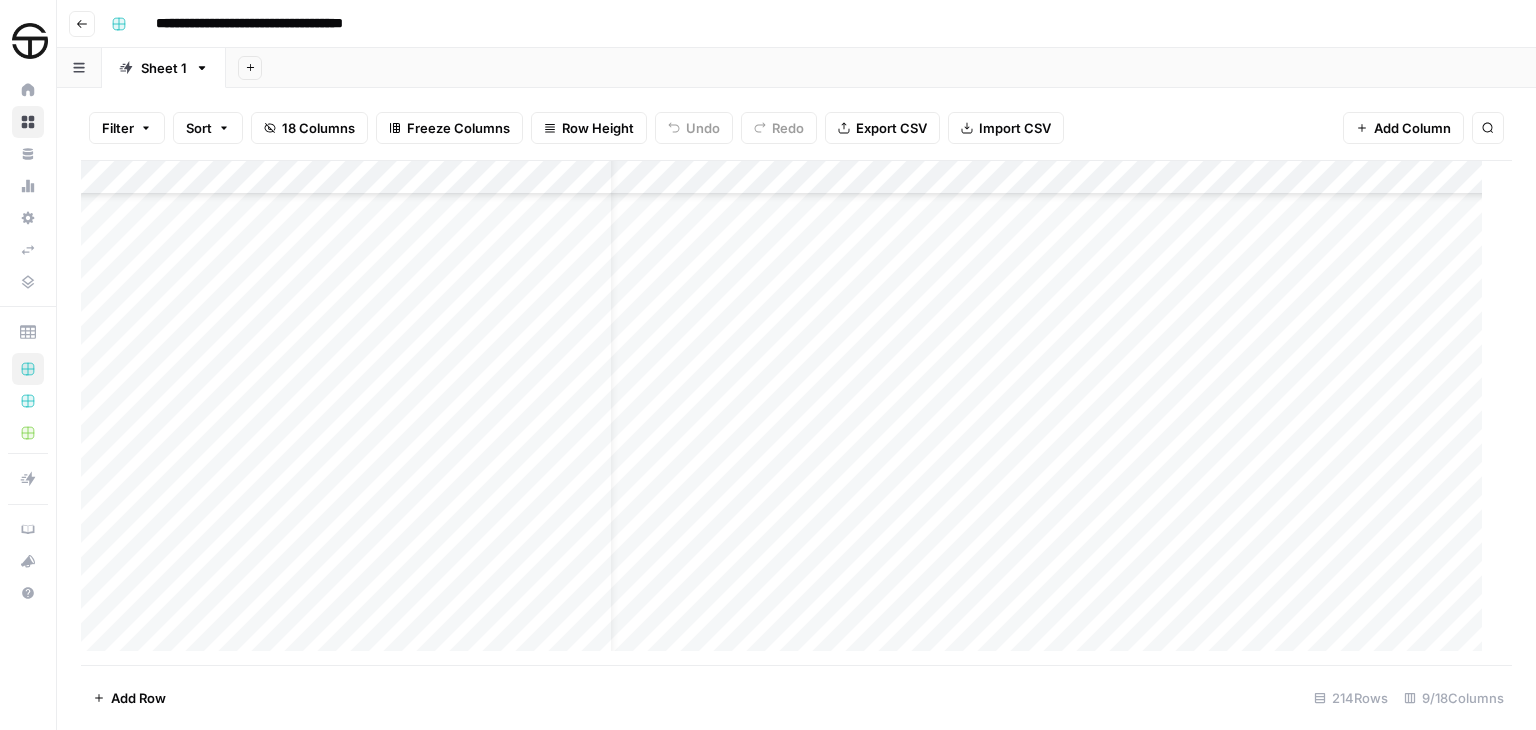 scroll, scrollTop: 6600, scrollLeft: 0, axis: vertical 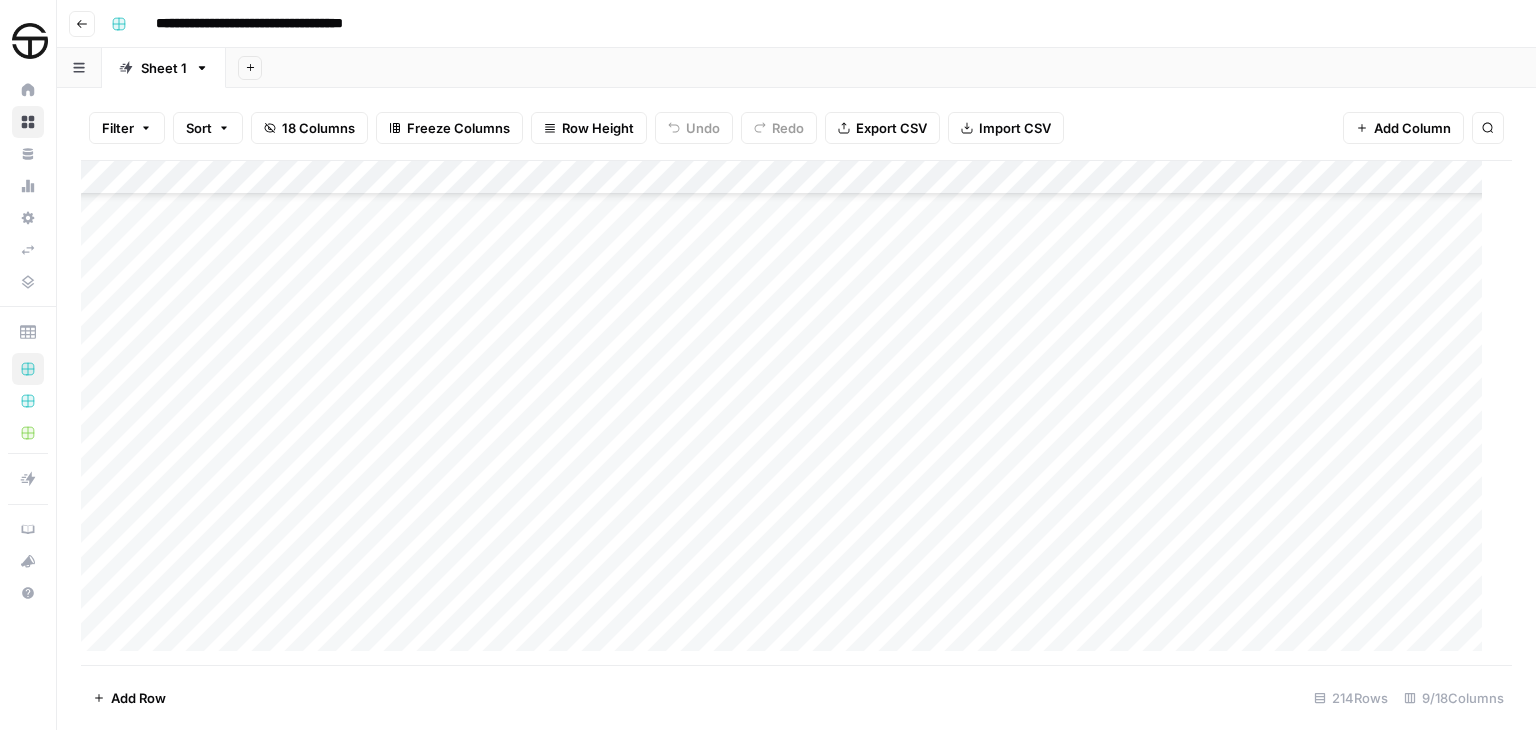 click on "Add Column" at bounding box center (789, 413) 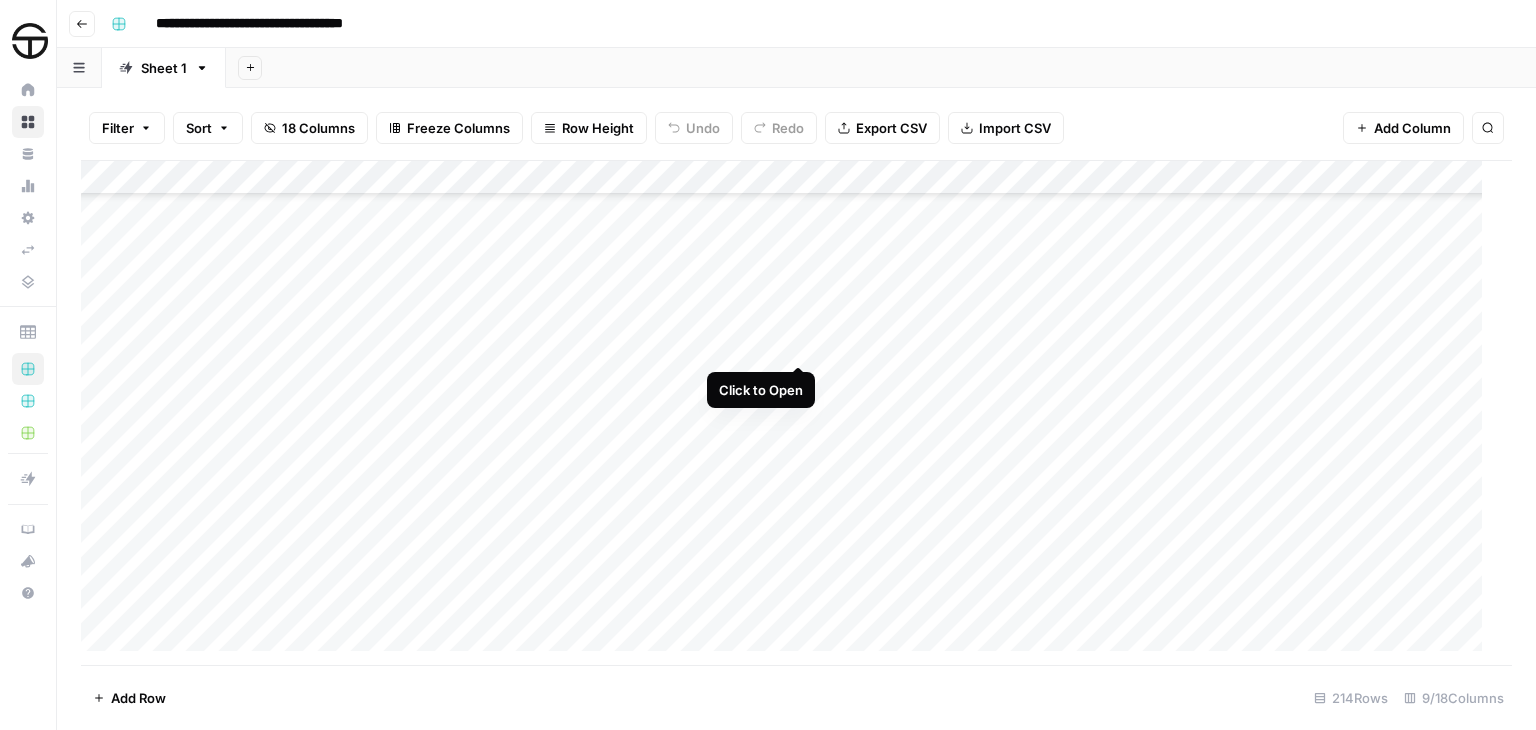 click on "Add Column" at bounding box center (789, 413) 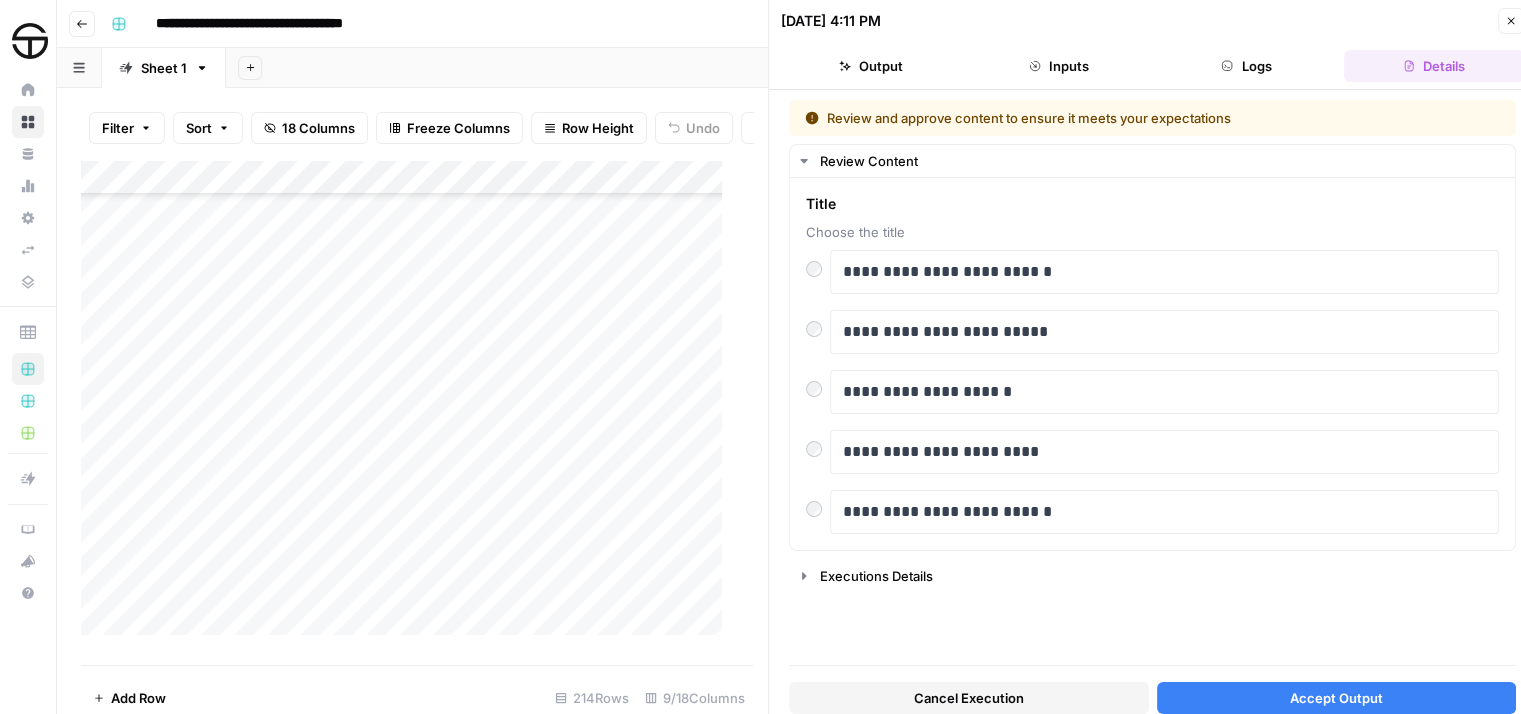 click on "Accept Output" at bounding box center (1337, 698) 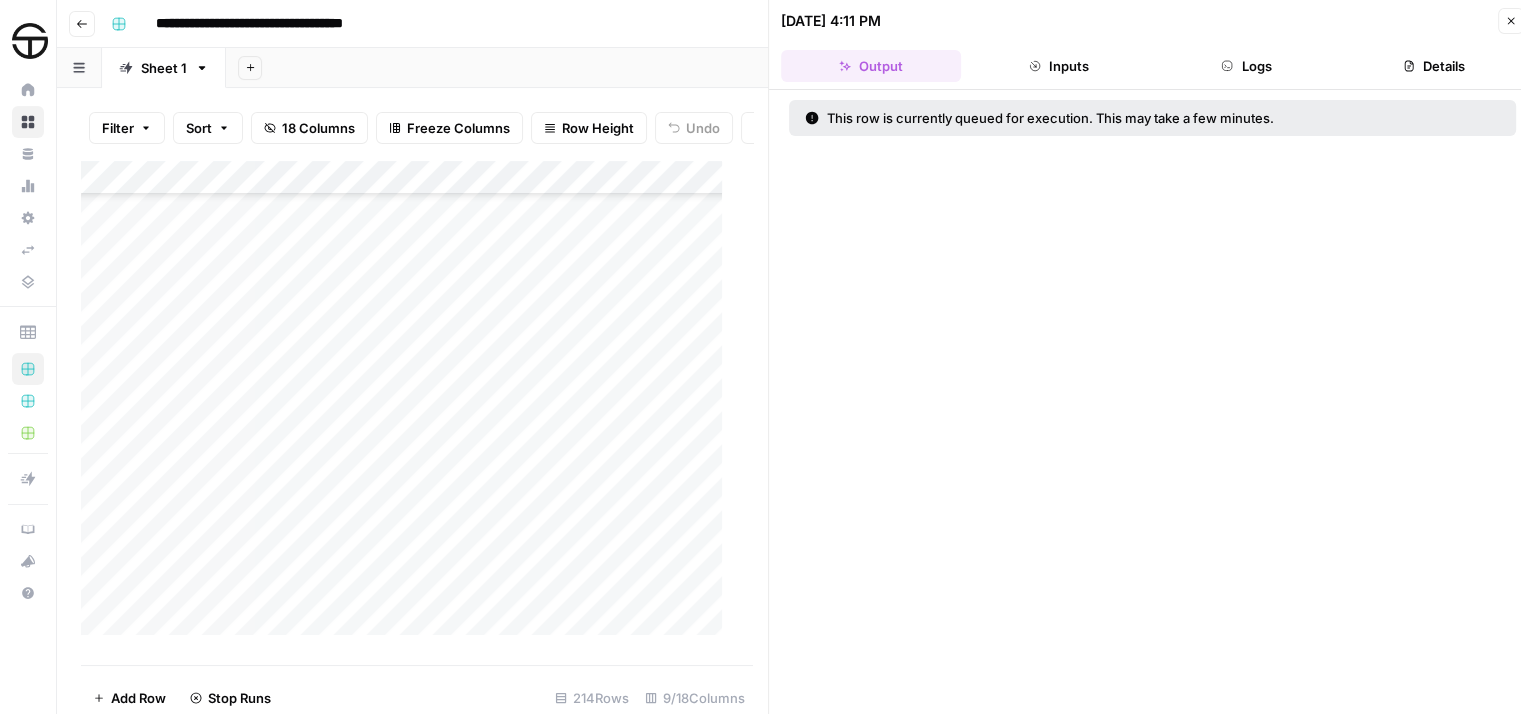 click on "Add Column" at bounding box center (409, 406) 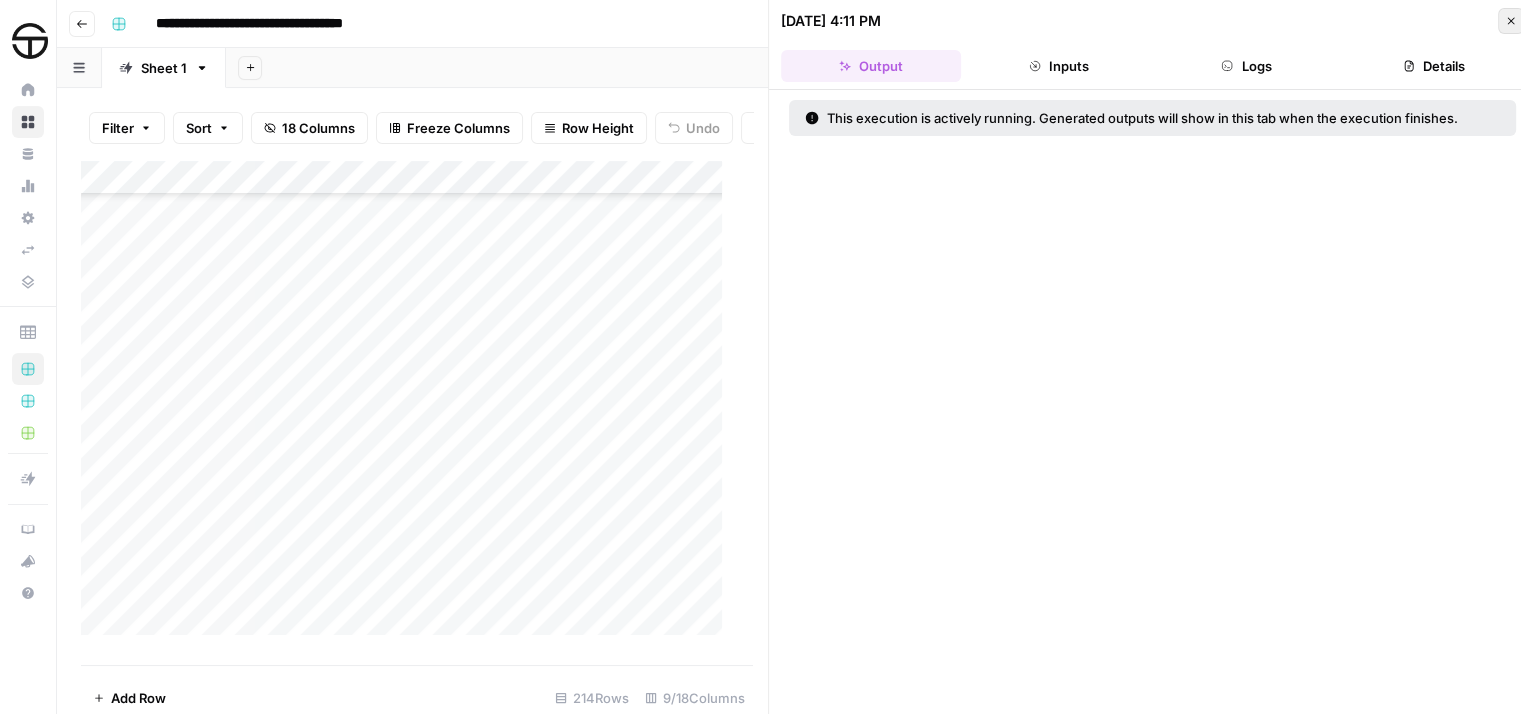click 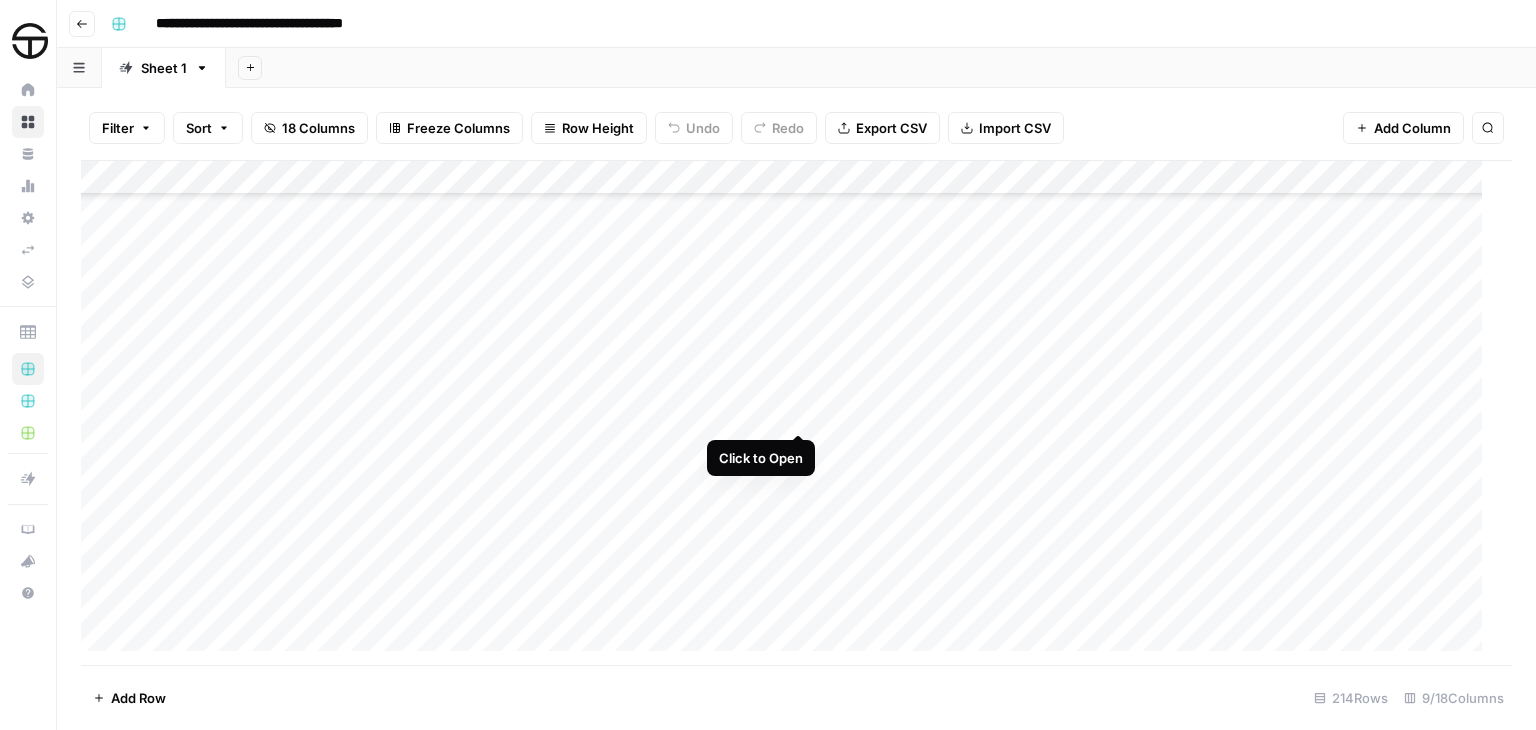 click on "Add Column" at bounding box center (789, 413) 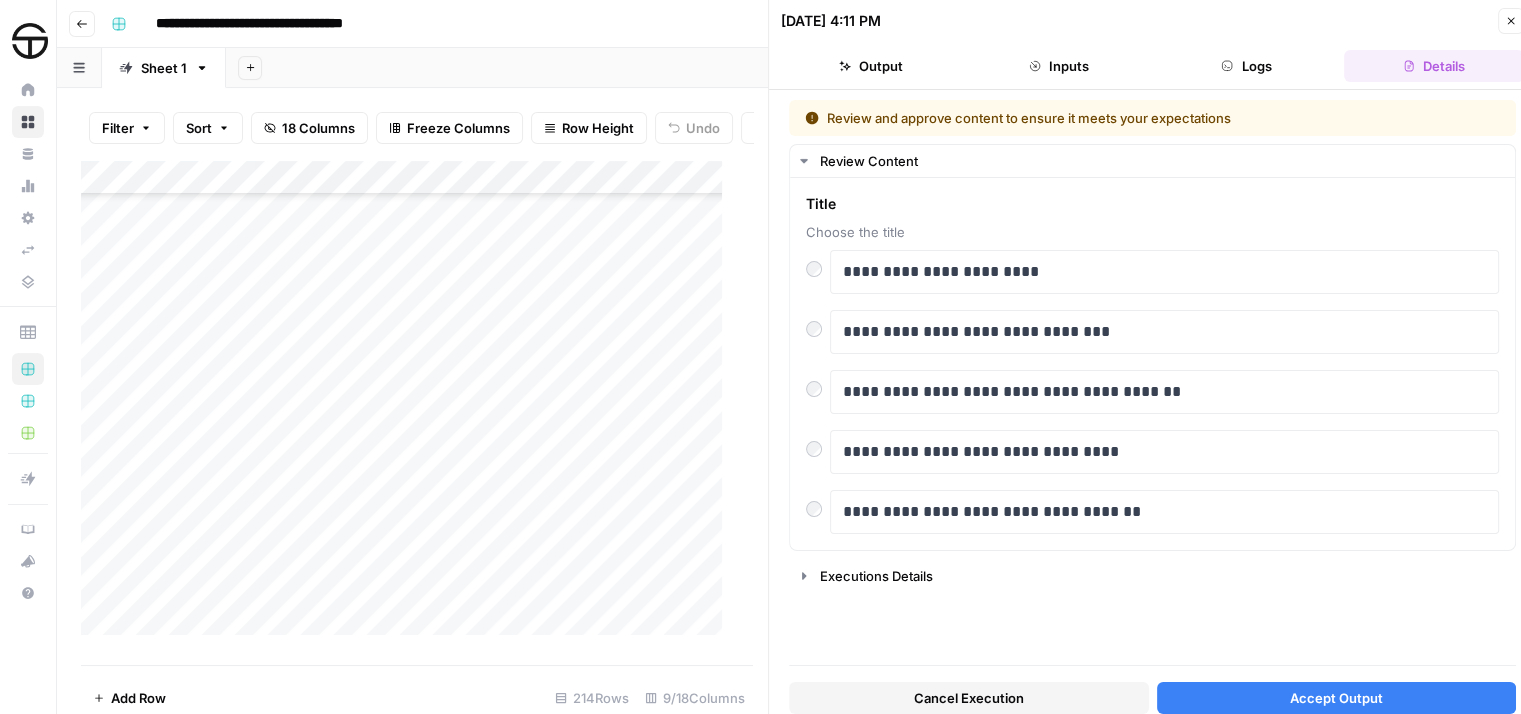 click on "Accept Output" at bounding box center (1337, 698) 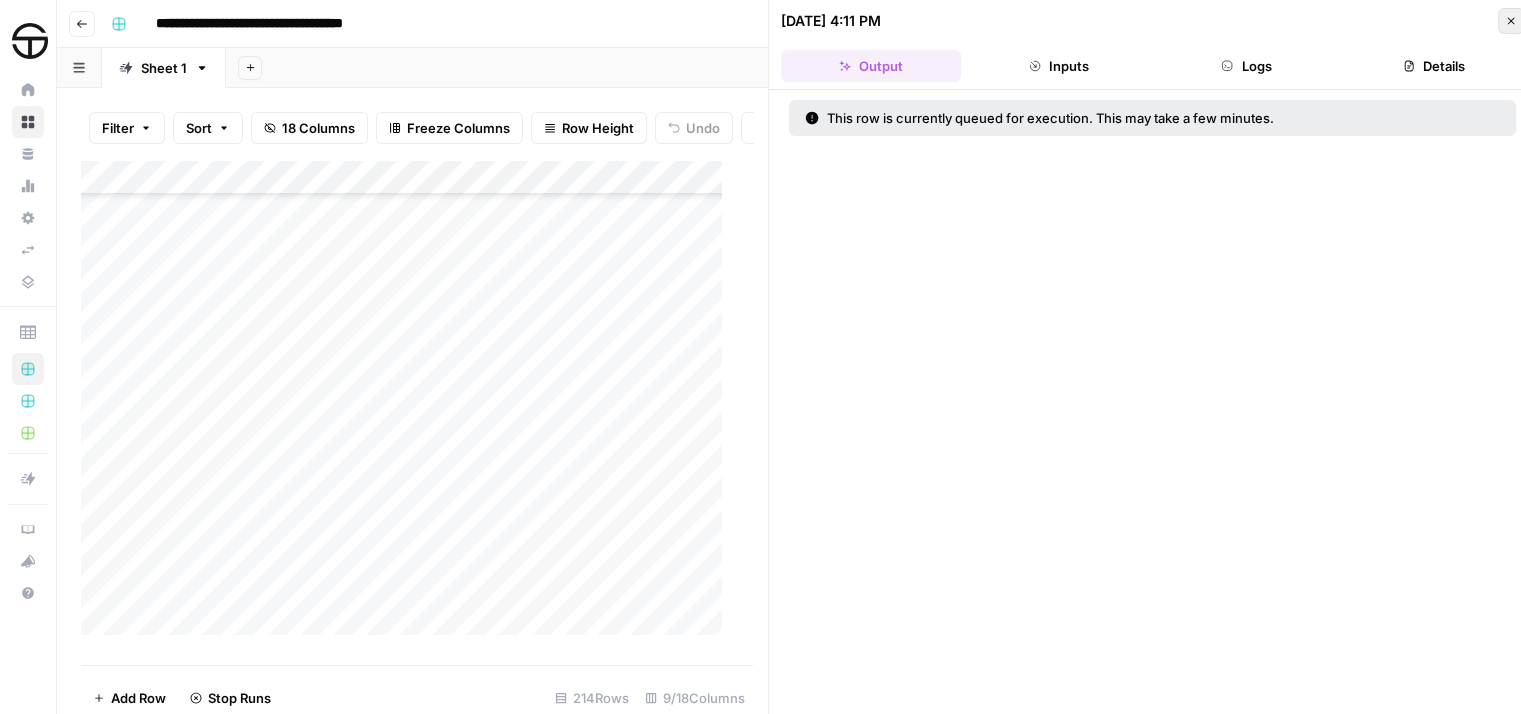 click 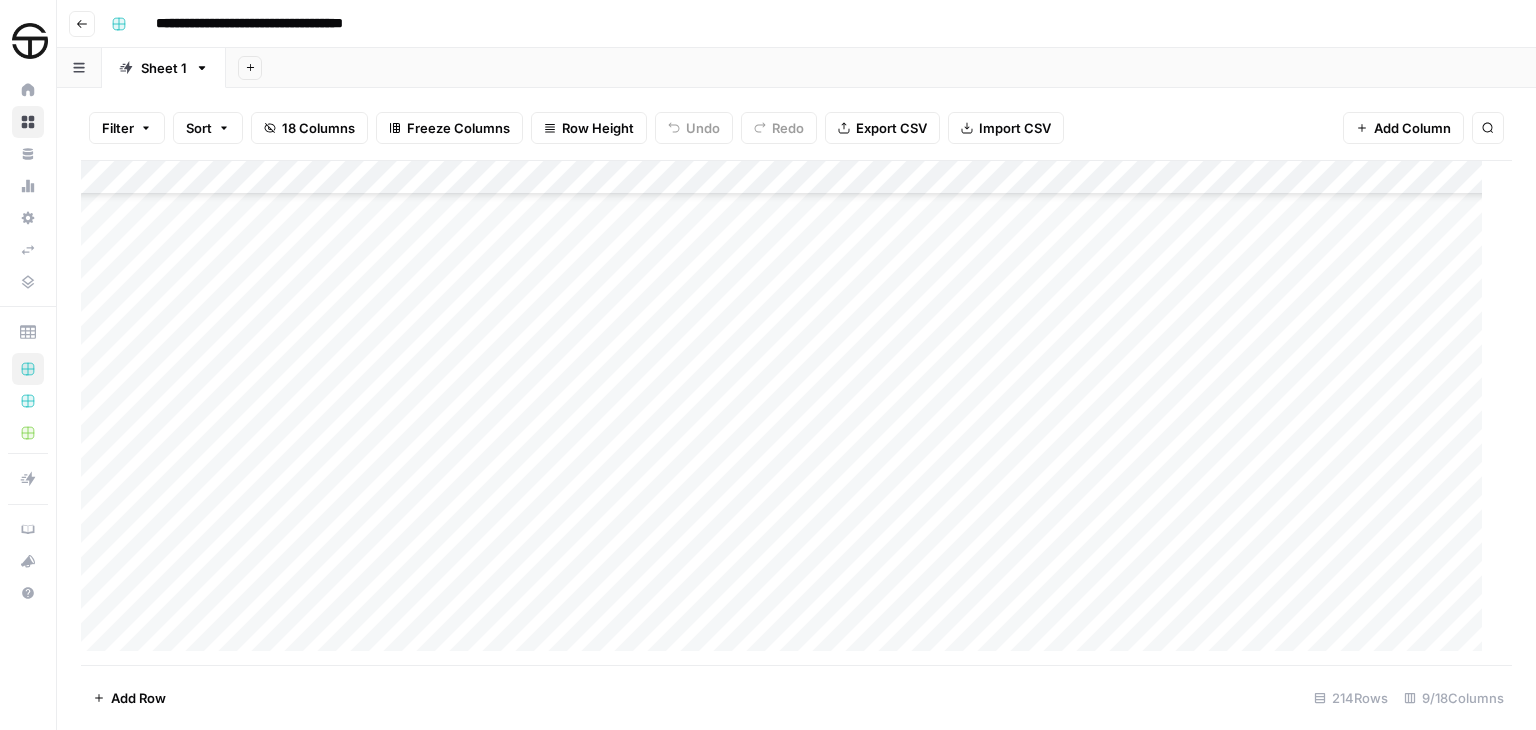click on "Add Column" at bounding box center (789, 413) 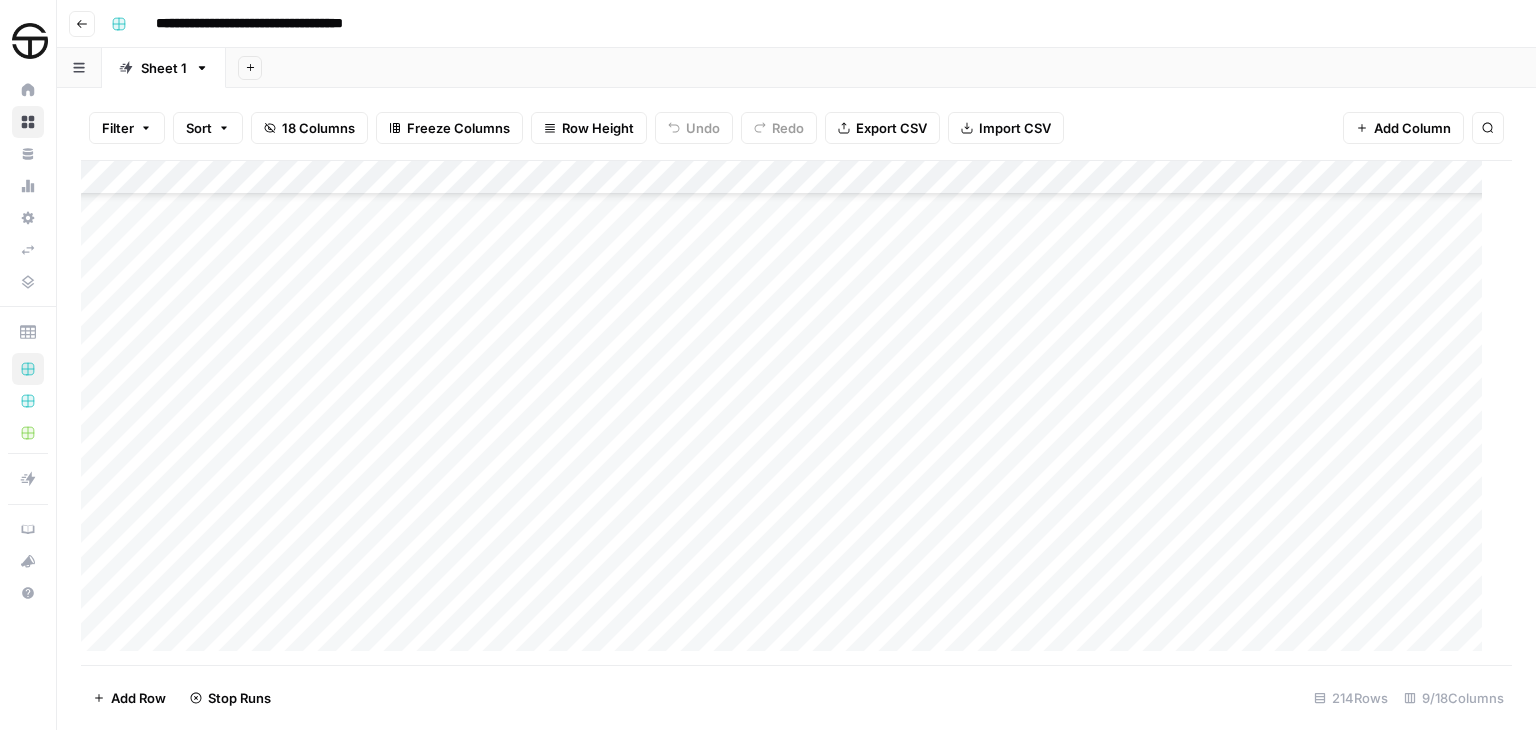 click on "Add Column" at bounding box center (789, 413) 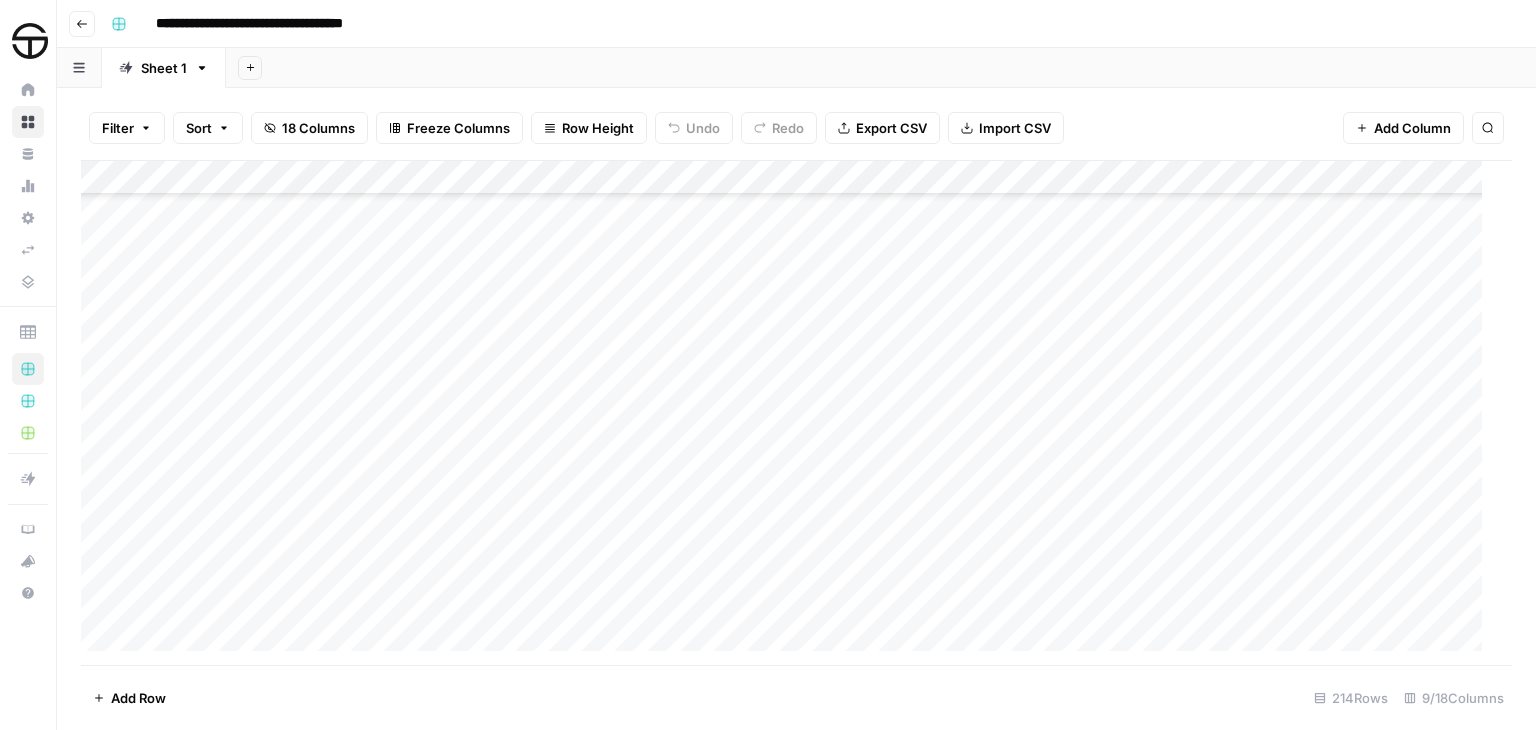 click on "Add Column" at bounding box center (789, 413) 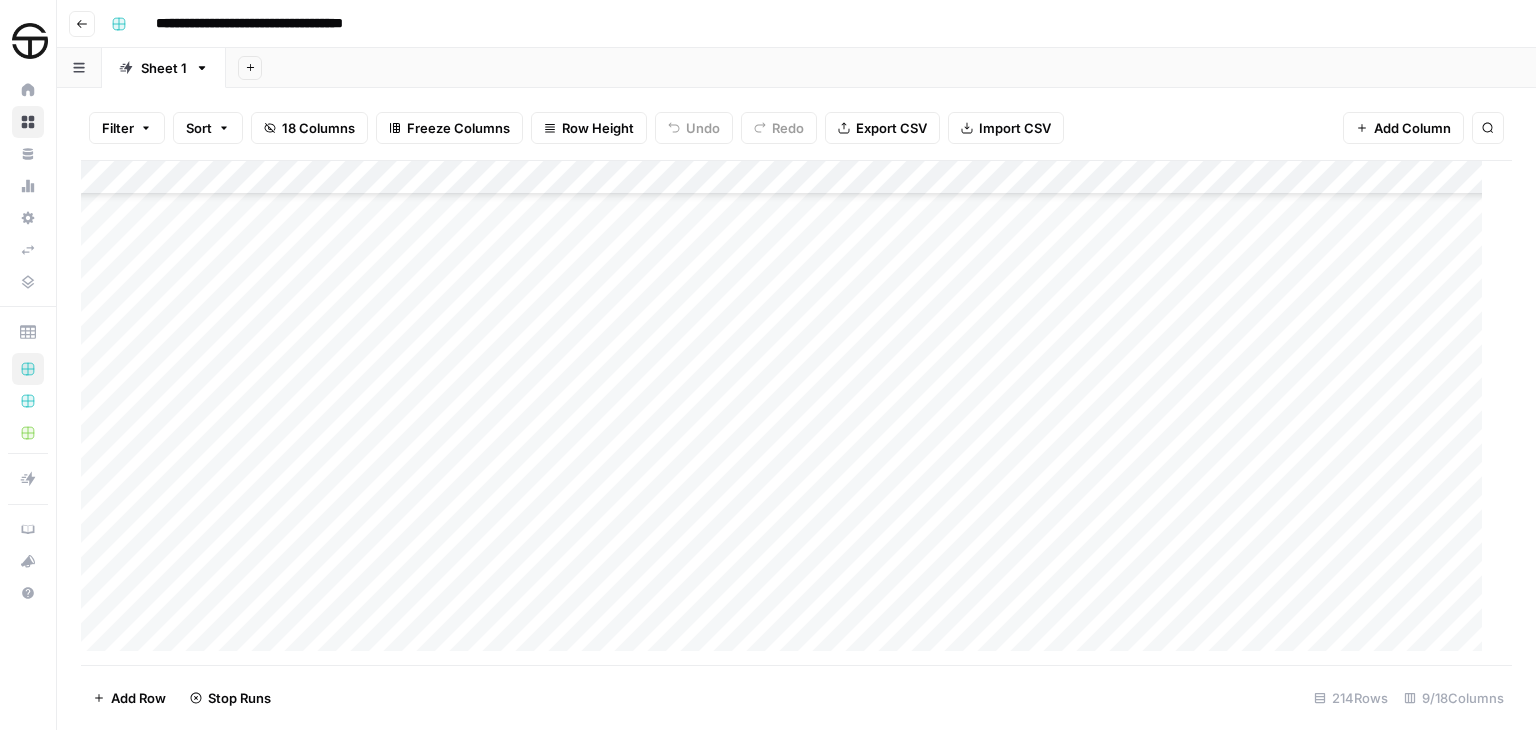 scroll, scrollTop: 6852, scrollLeft: 0, axis: vertical 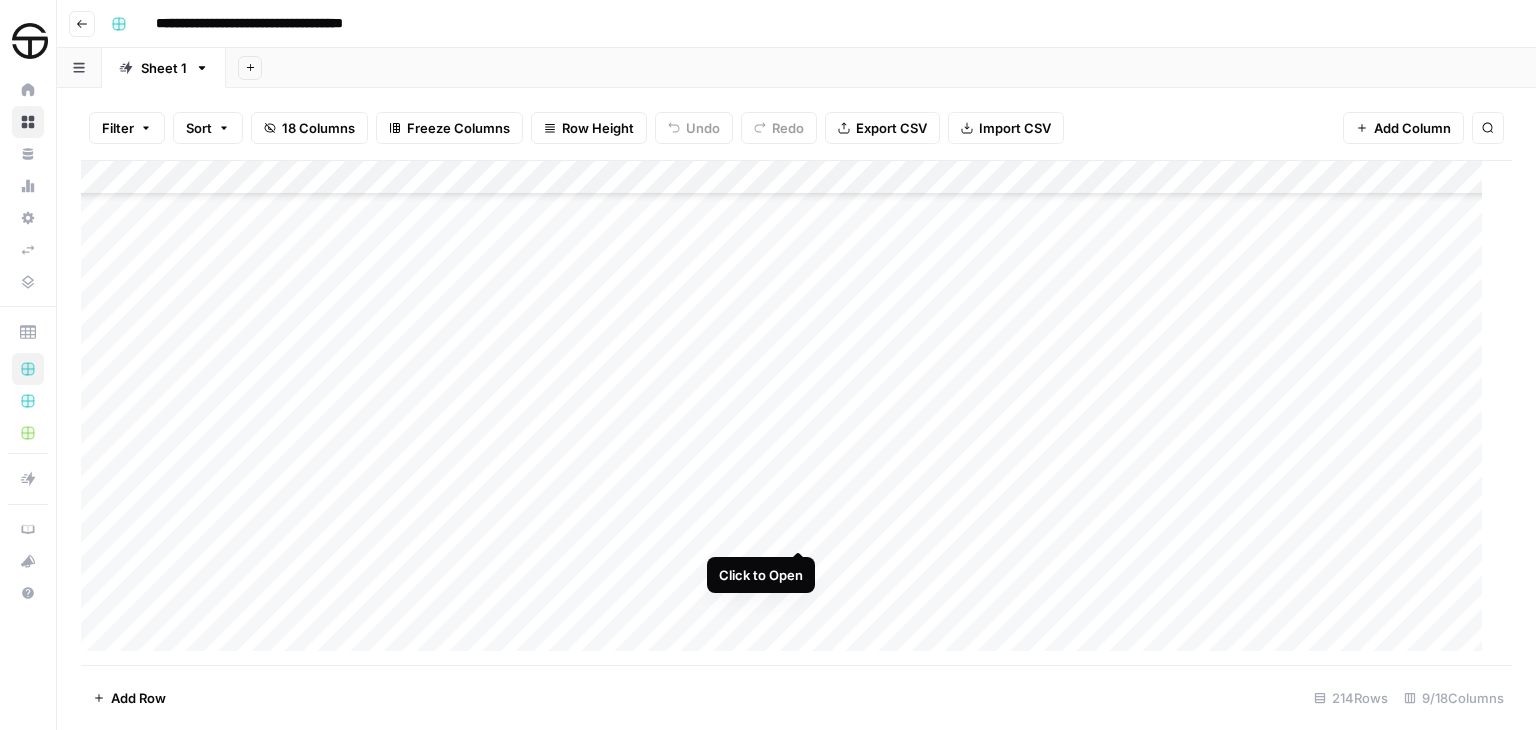 click on "Add Column" at bounding box center (789, 413) 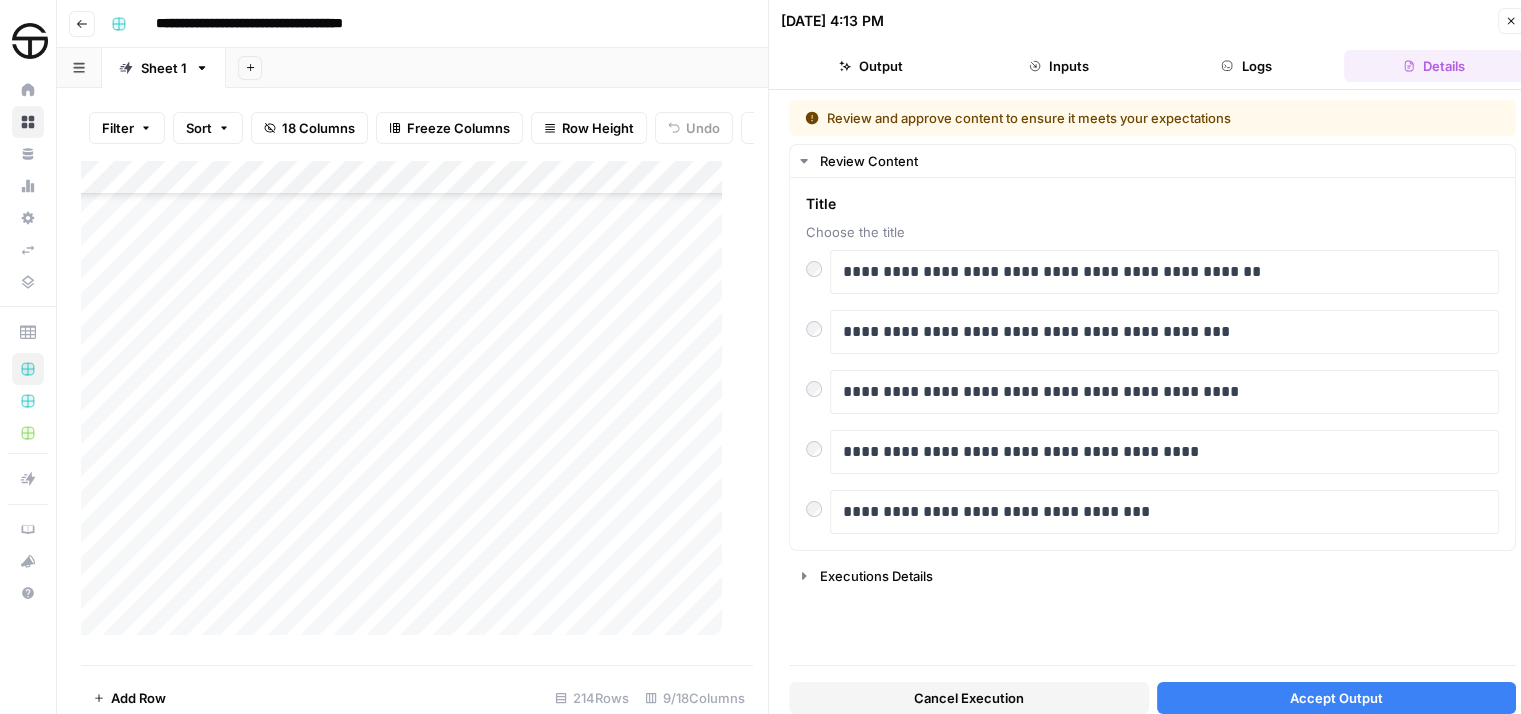 click on "Accept Output" at bounding box center [1336, 698] 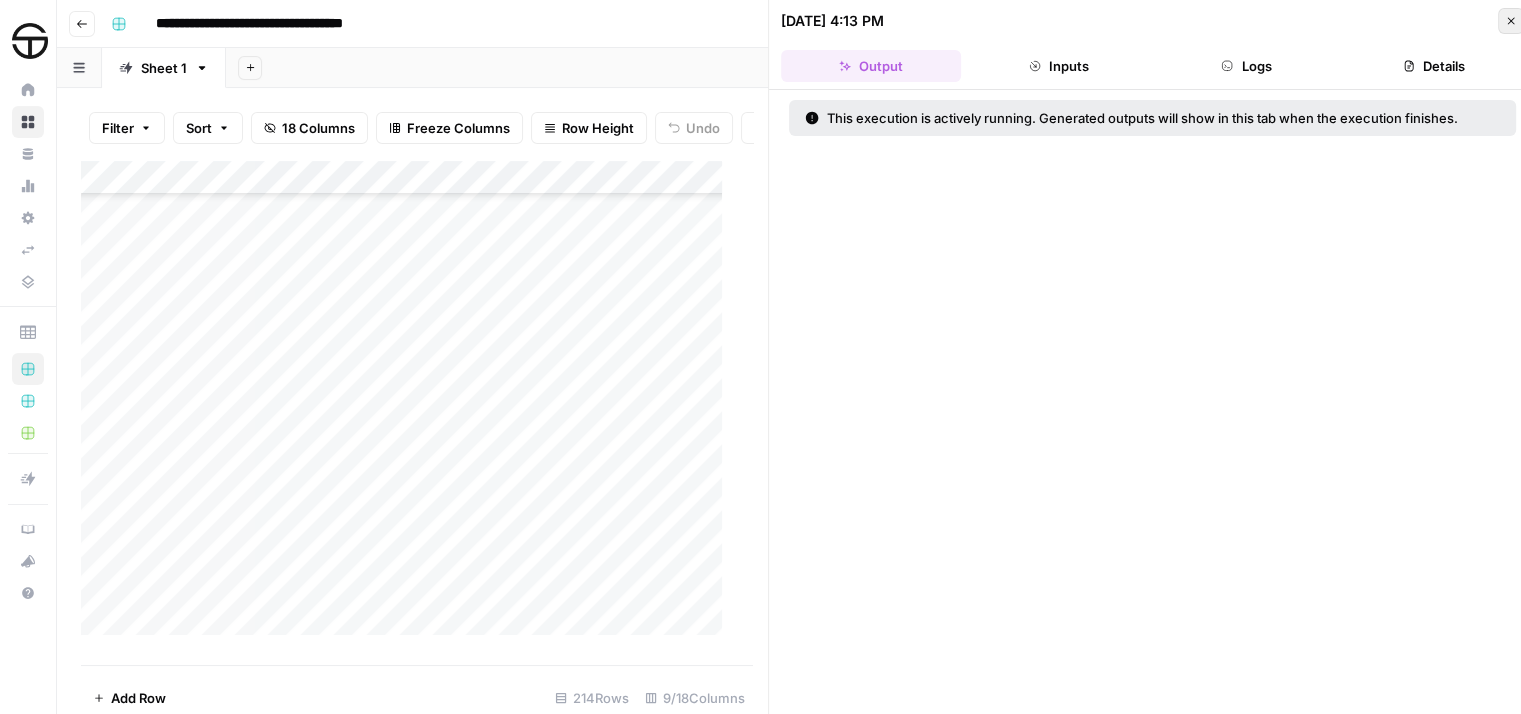 click 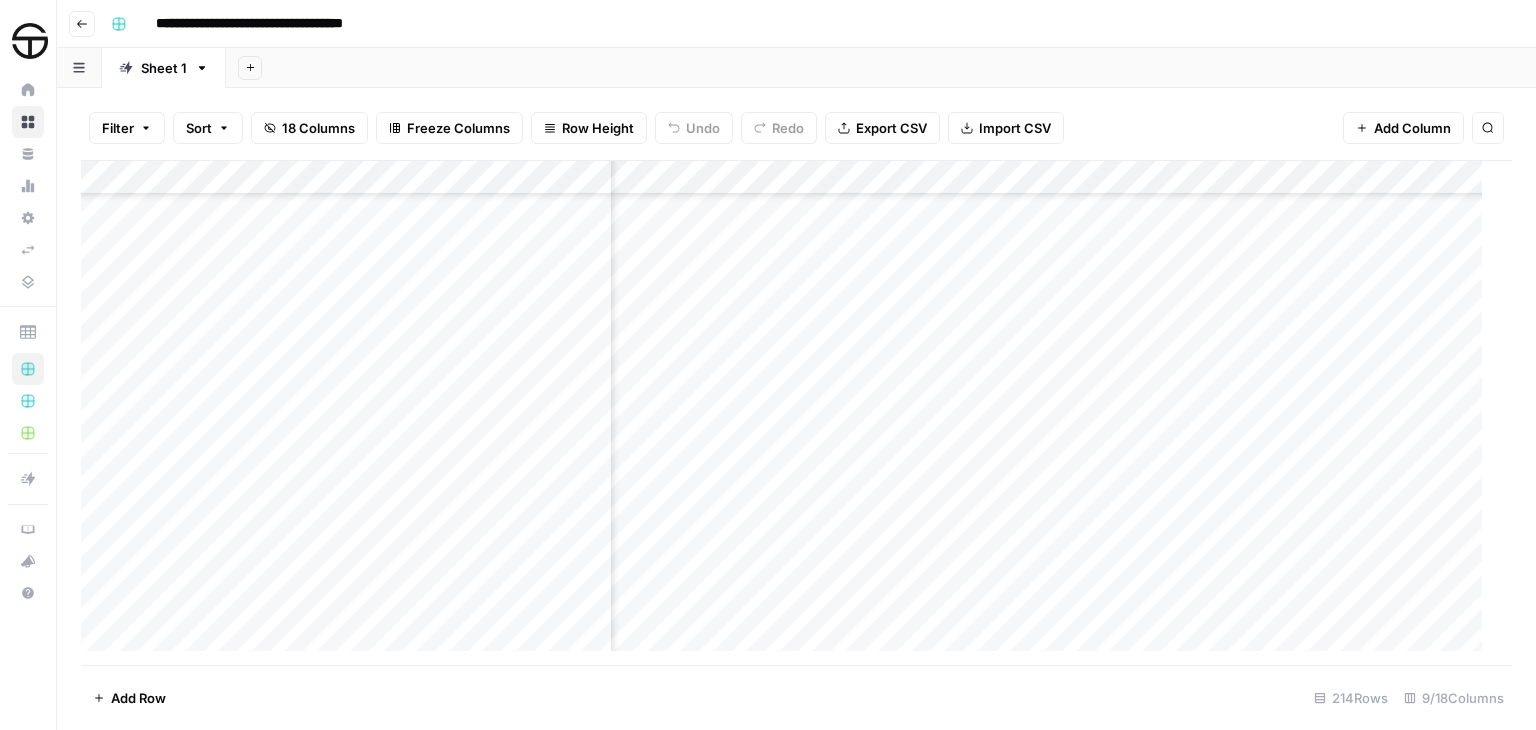 scroll, scrollTop: 6852, scrollLeft: 465, axis: both 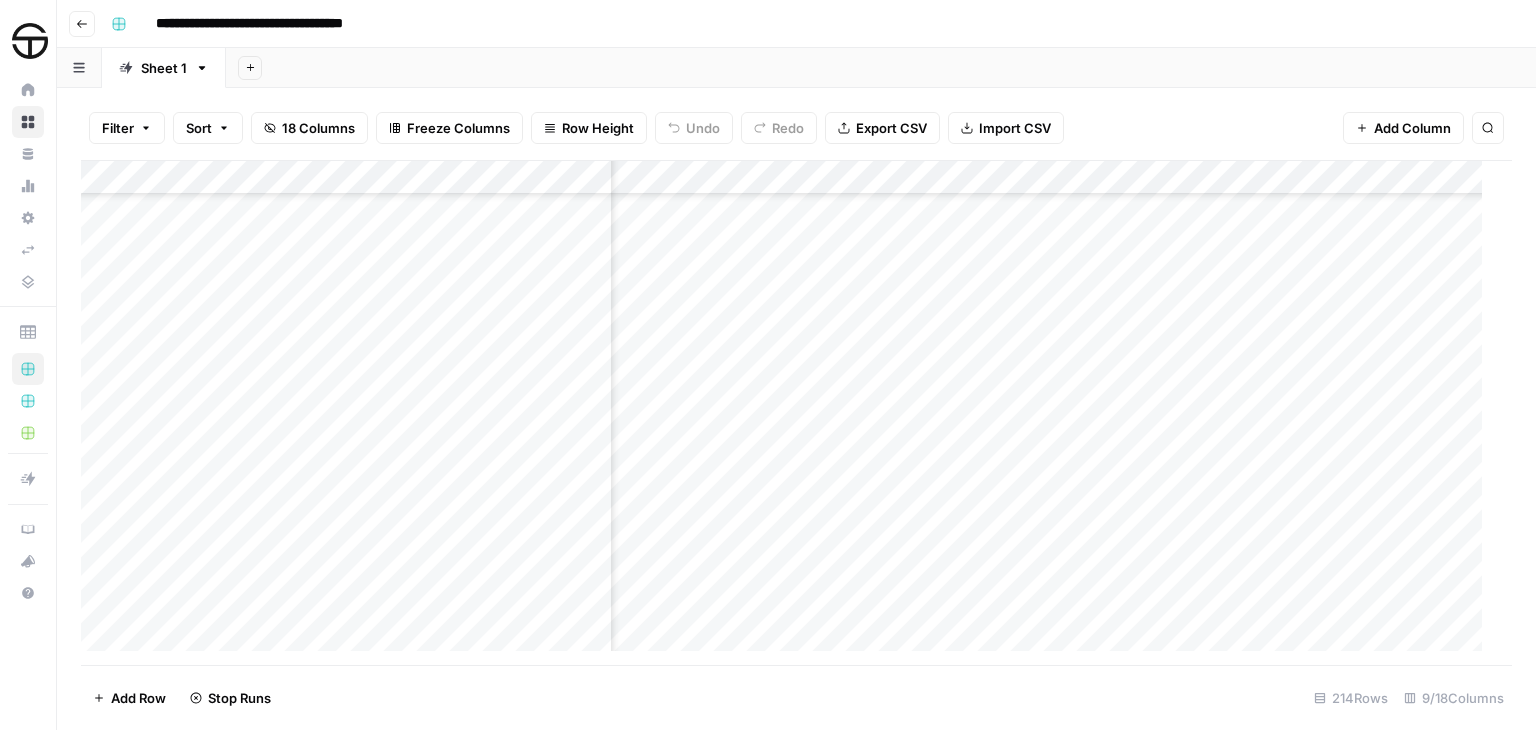 click on "Add Column" at bounding box center (789, 413) 